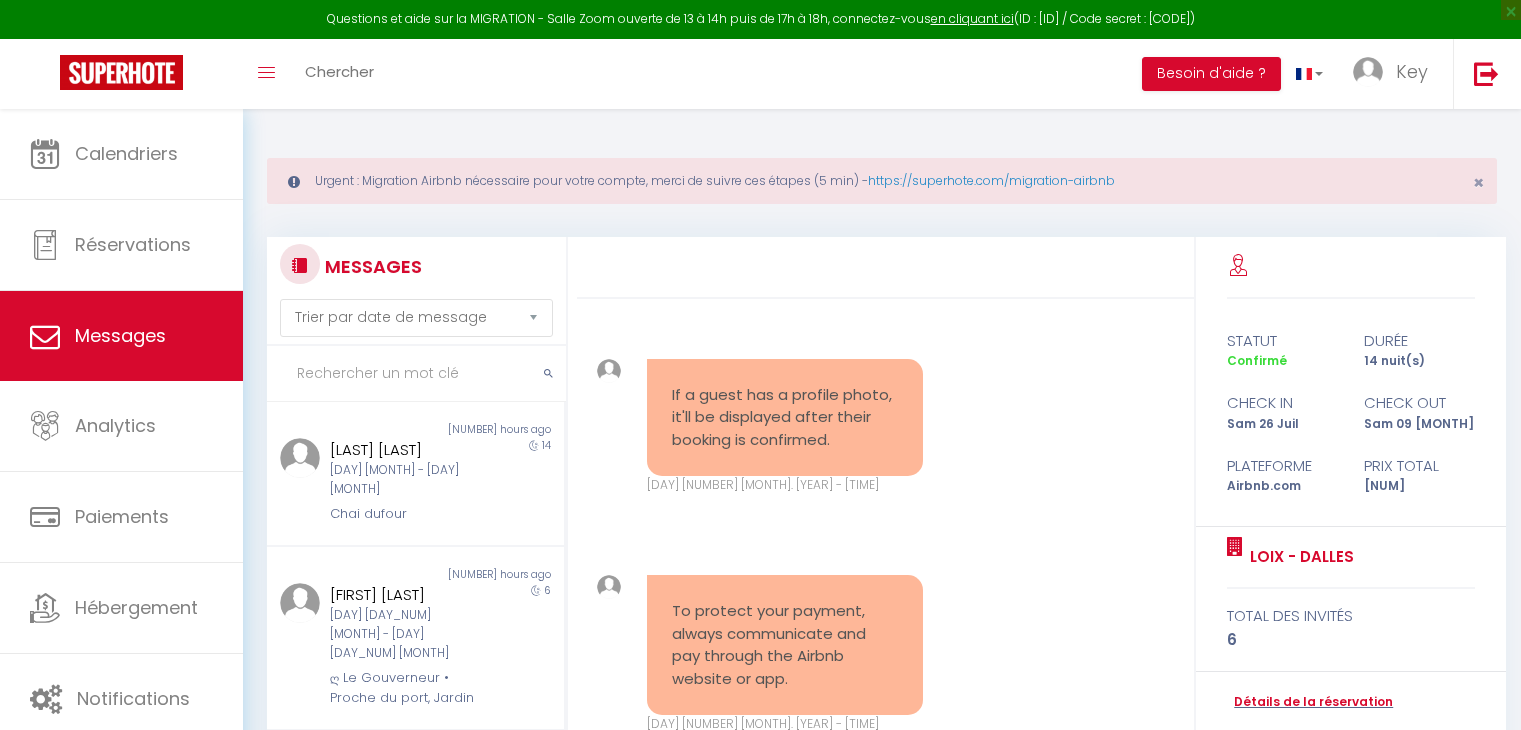 select on "message" 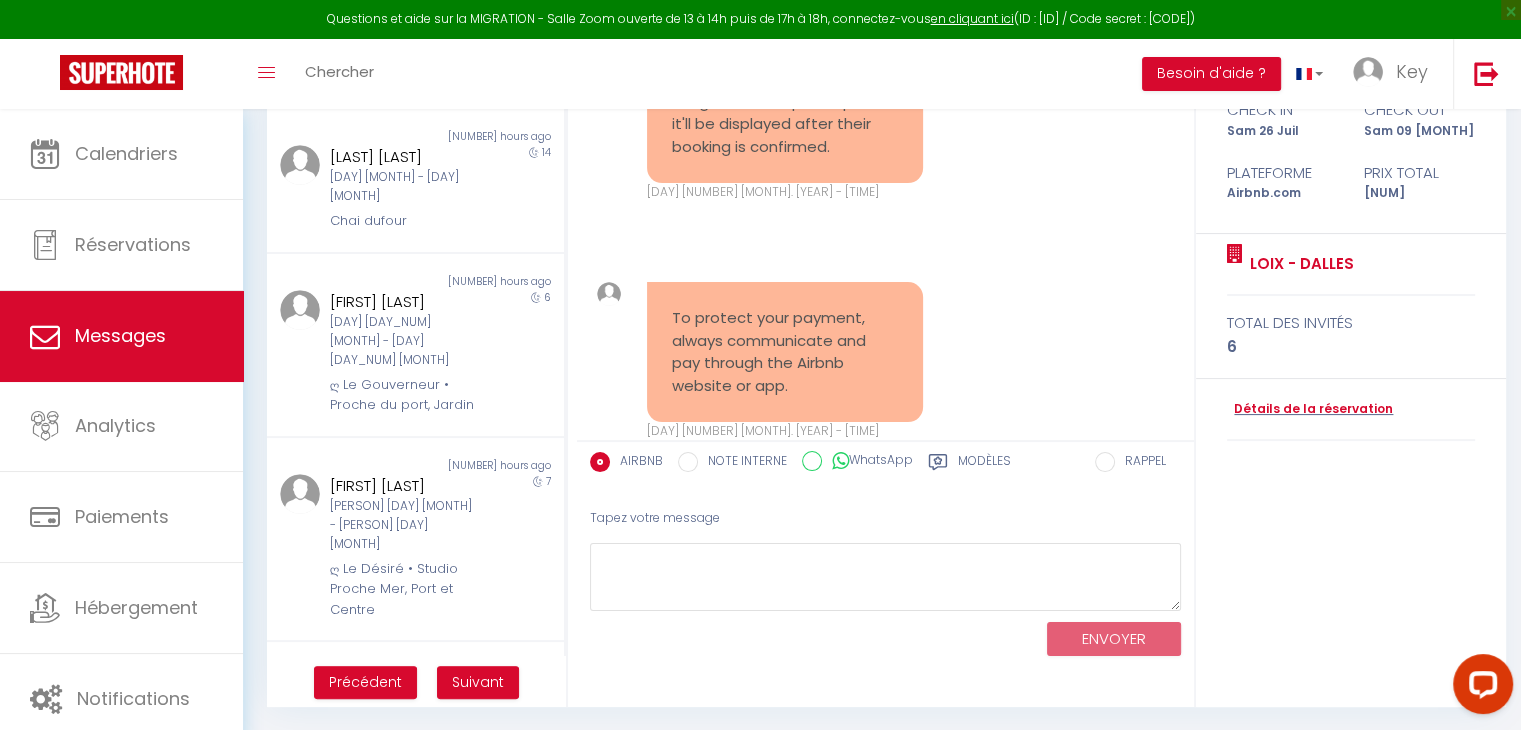 scroll, scrollTop: 0, scrollLeft: 0, axis: both 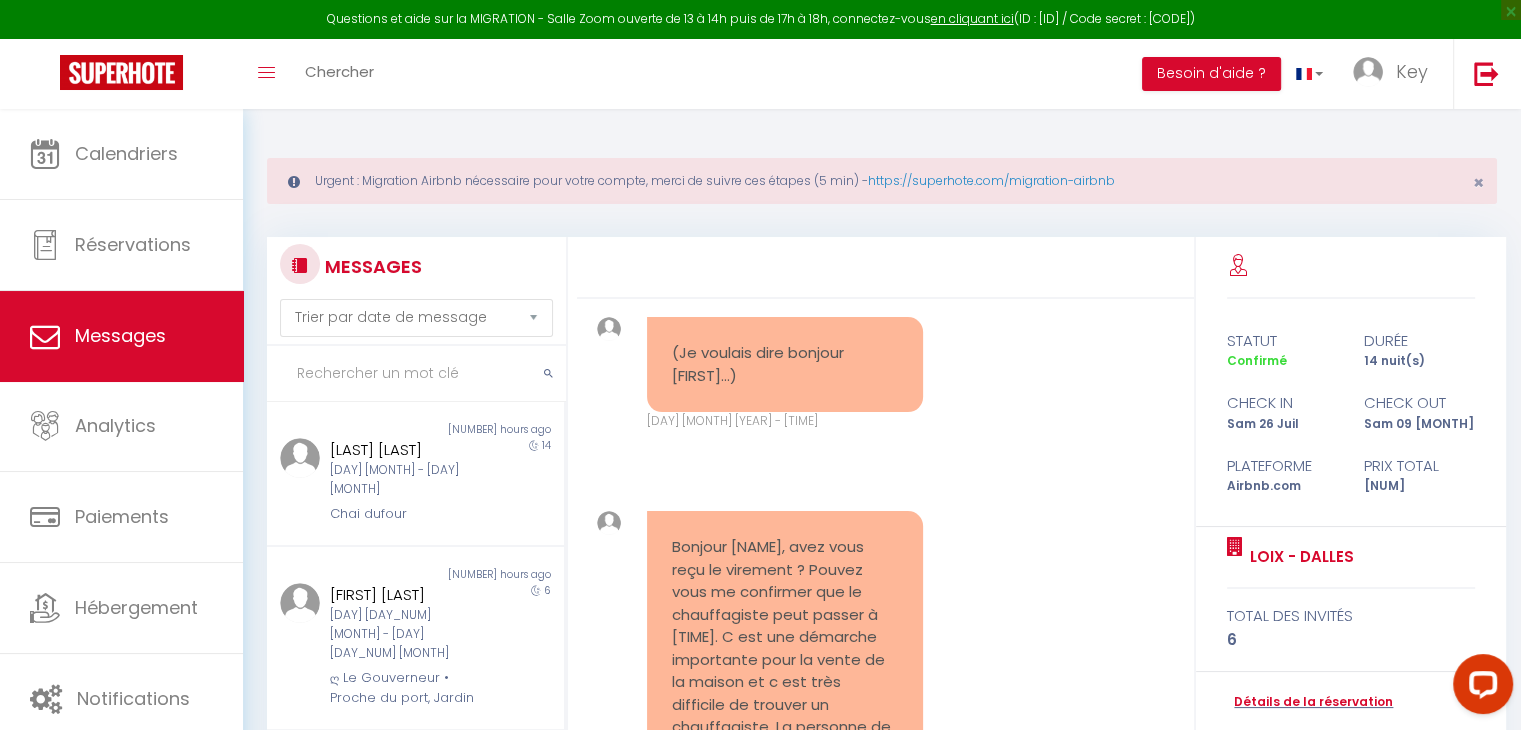 click at bounding box center (416, 374) 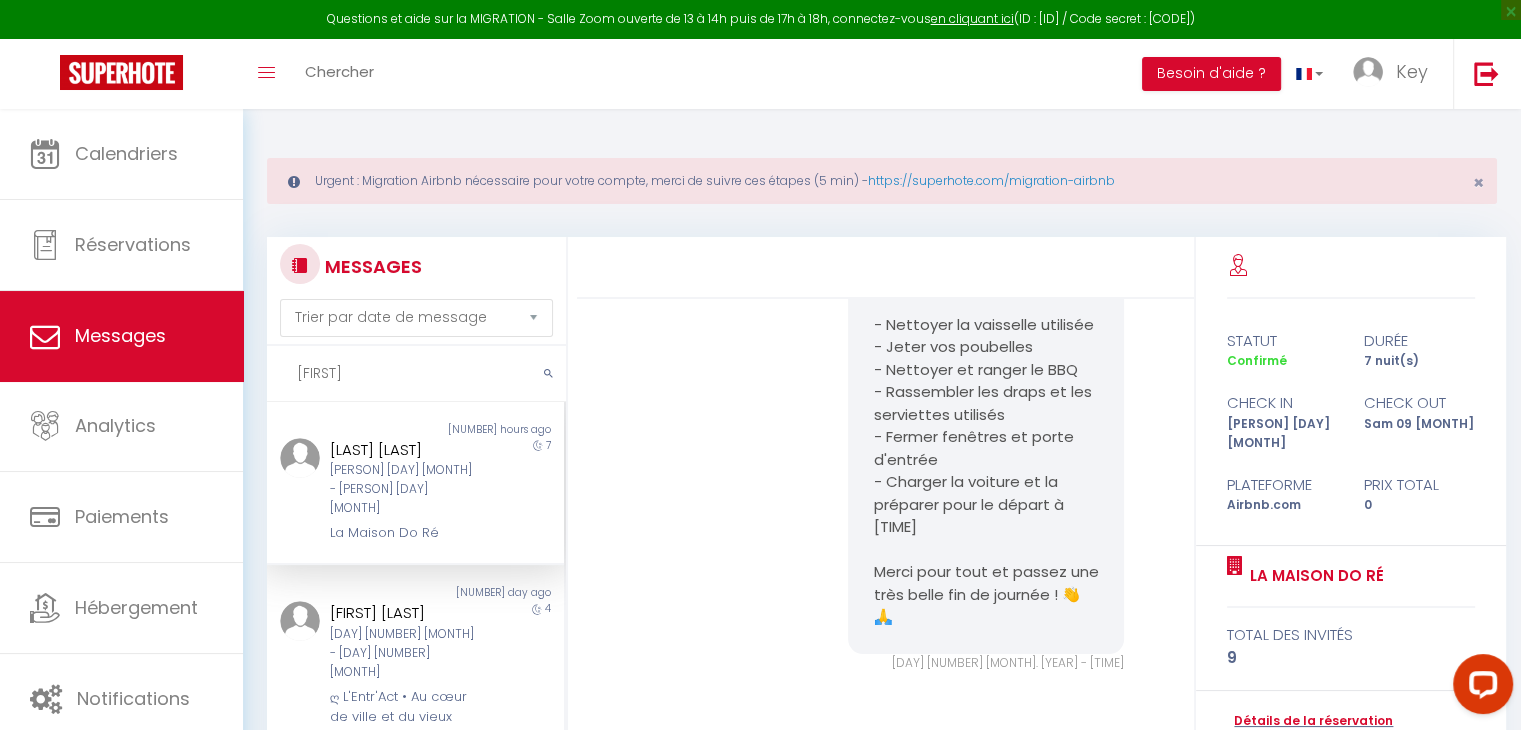 scroll, scrollTop: 18504, scrollLeft: 0, axis: vertical 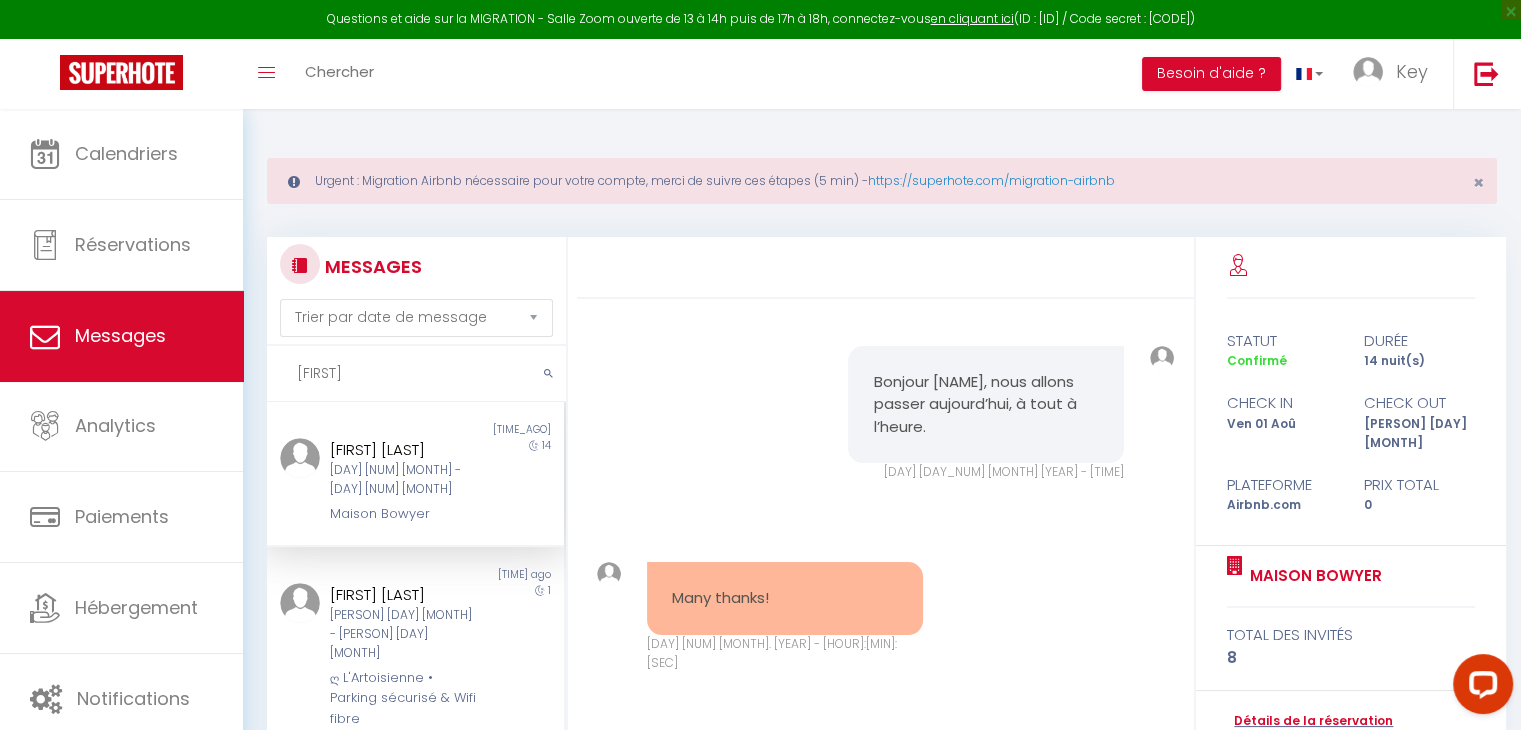 type on "[FIRST]" 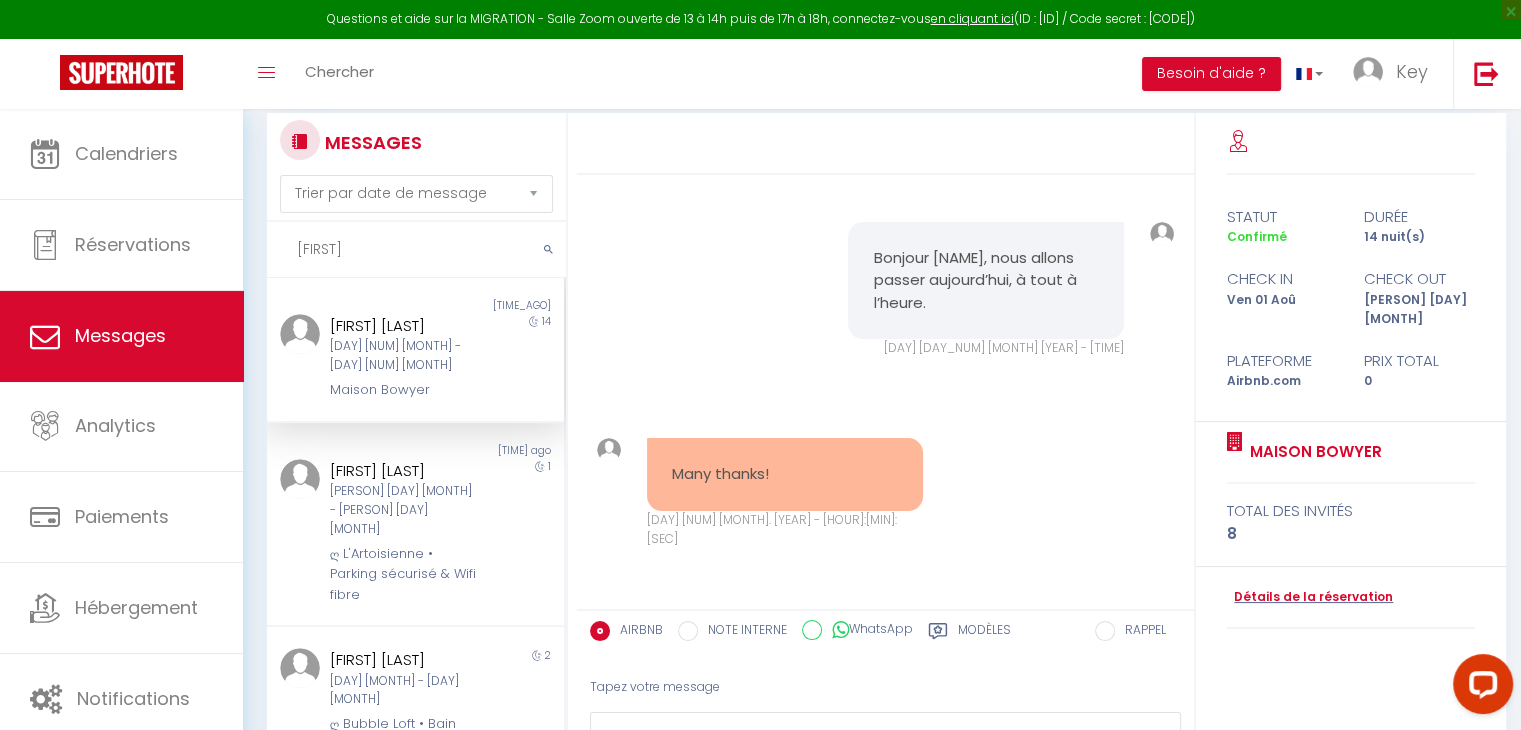 scroll, scrollTop: 147, scrollLeft: 0, axis: vertical 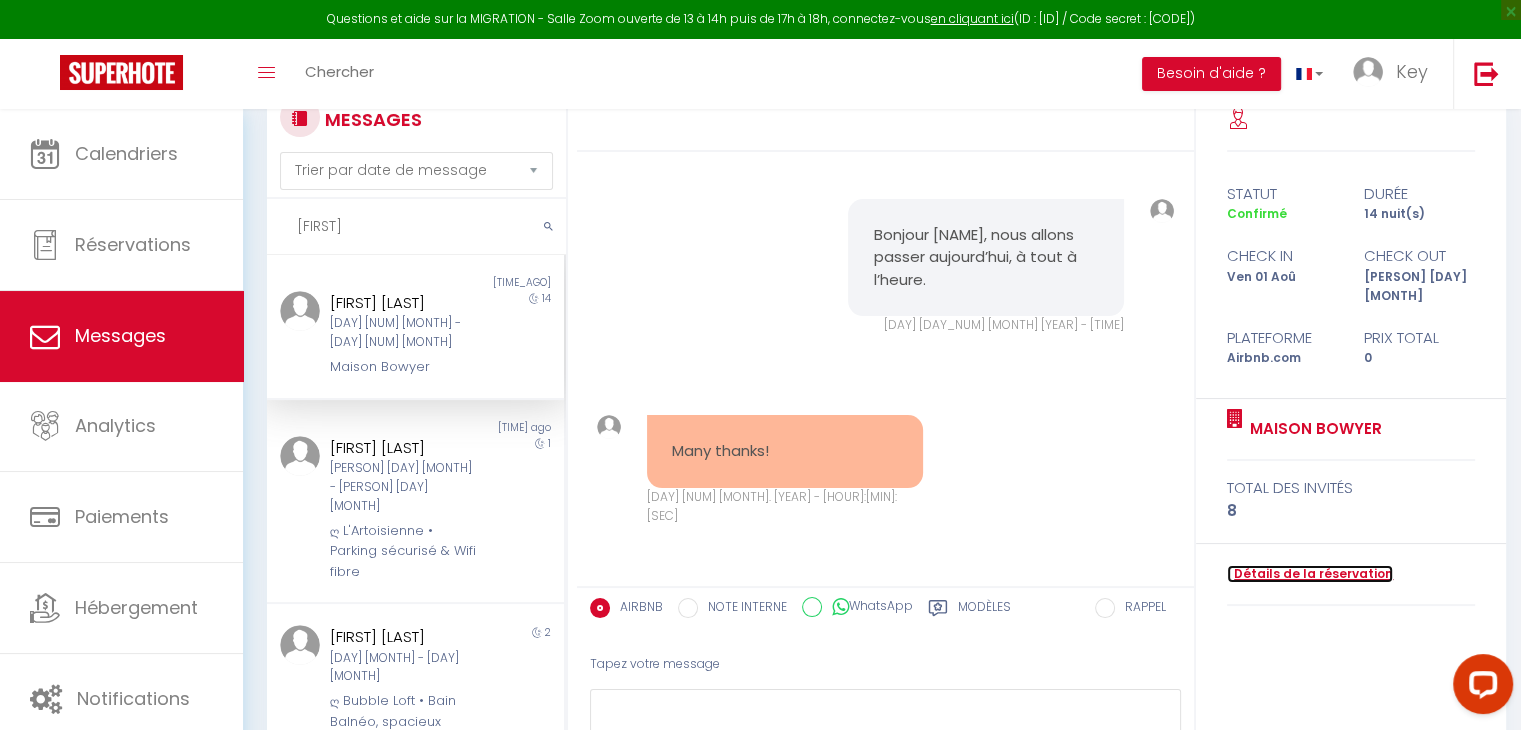 click on "Détails de la réservation" at bounding box center [1310, 574] 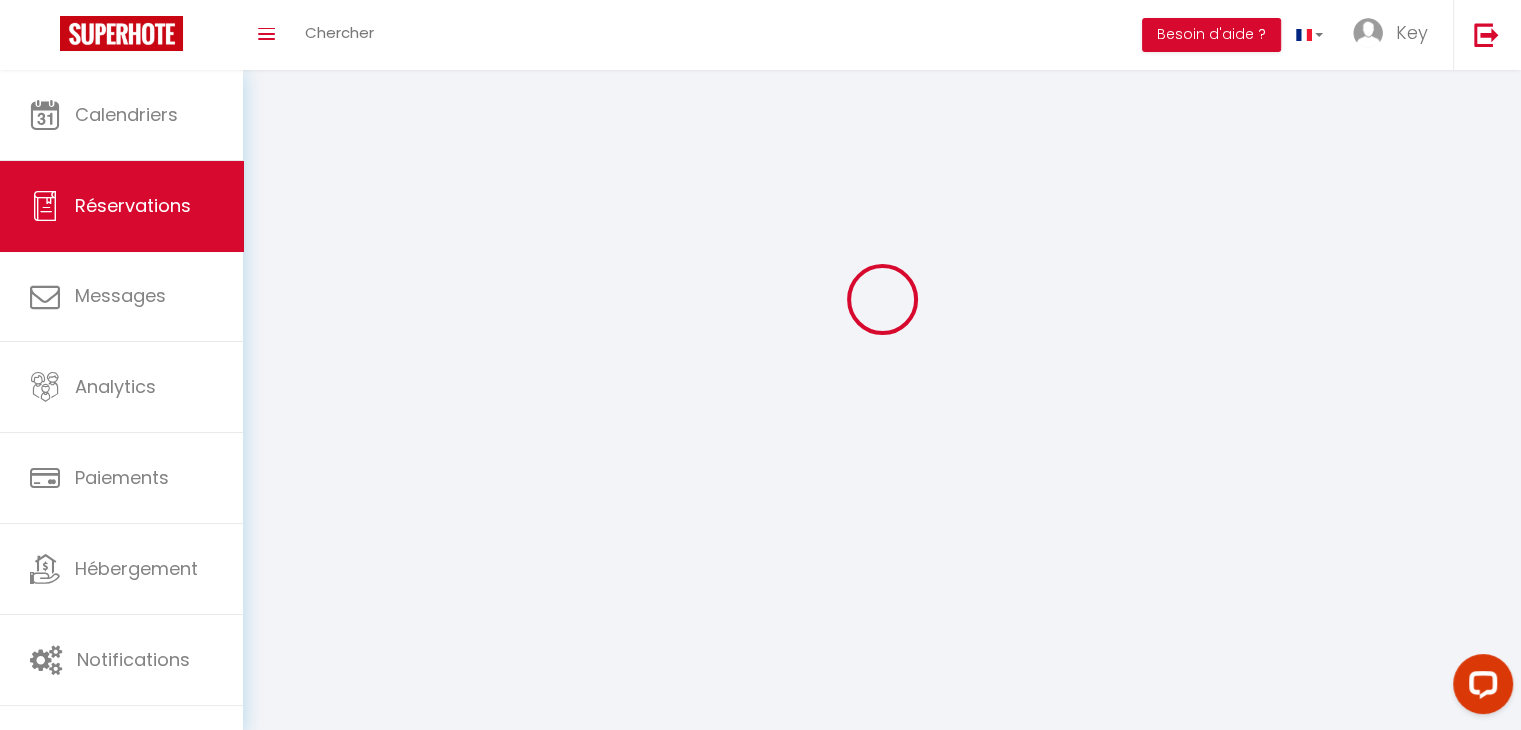 scroll, scrollTop: 0, scrollLeft: 0, axis: both 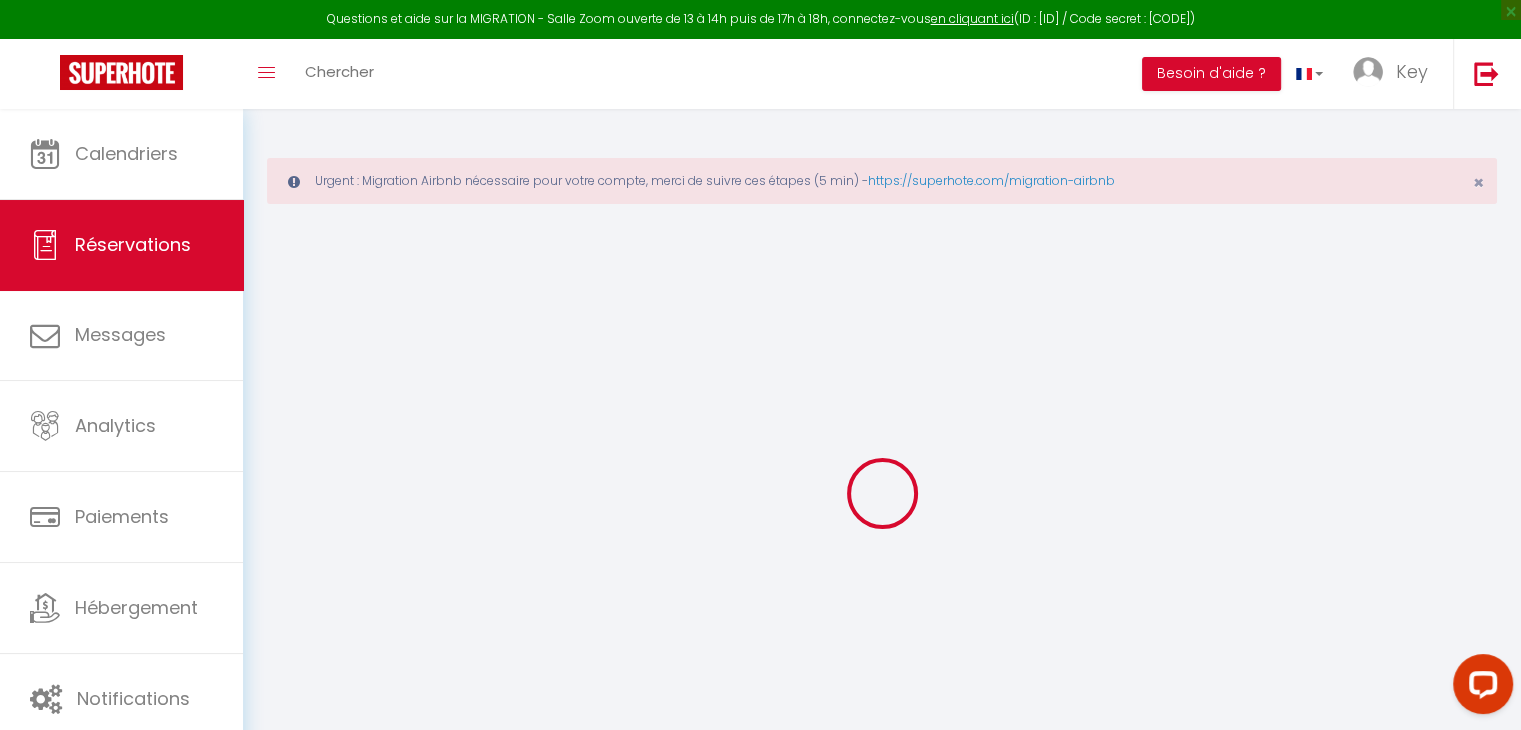 select 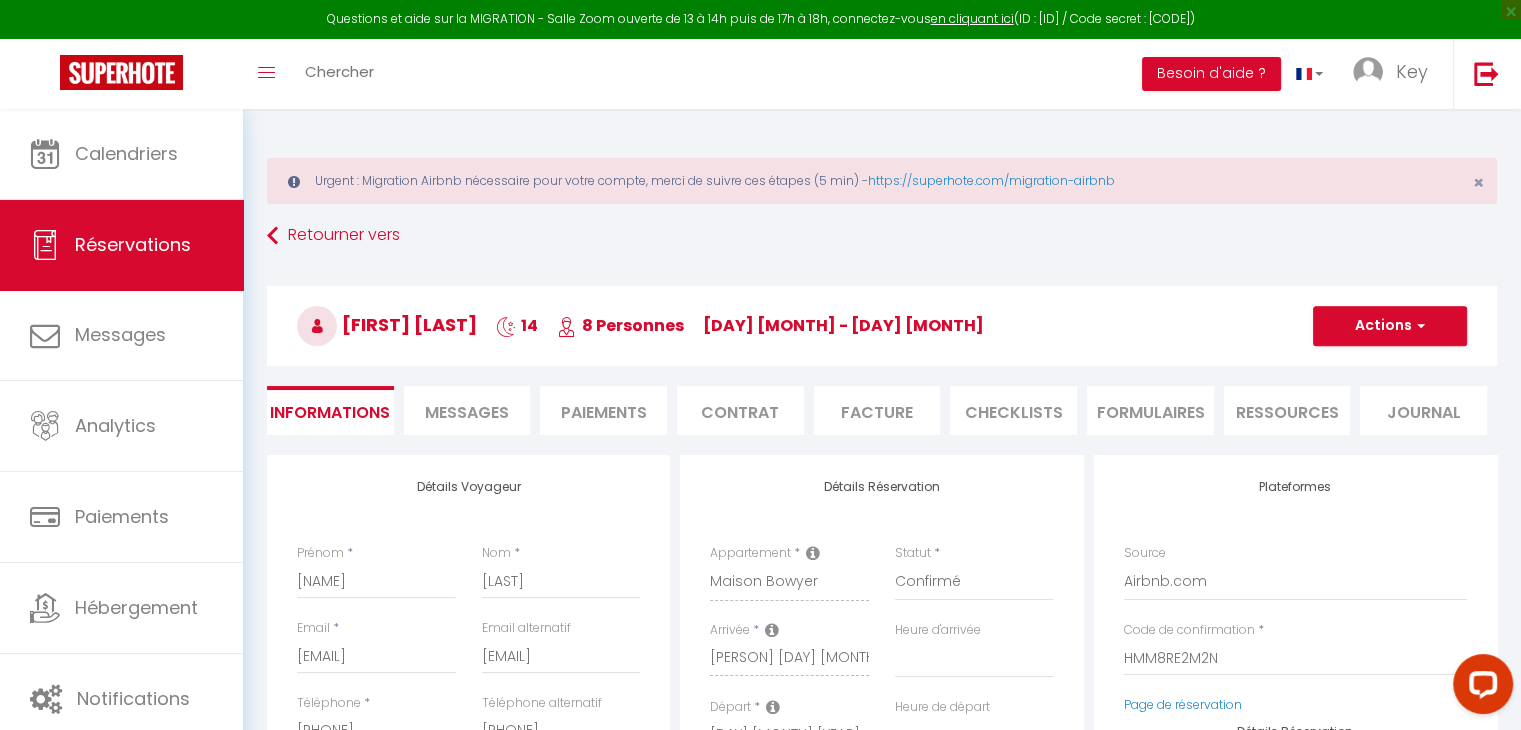 select 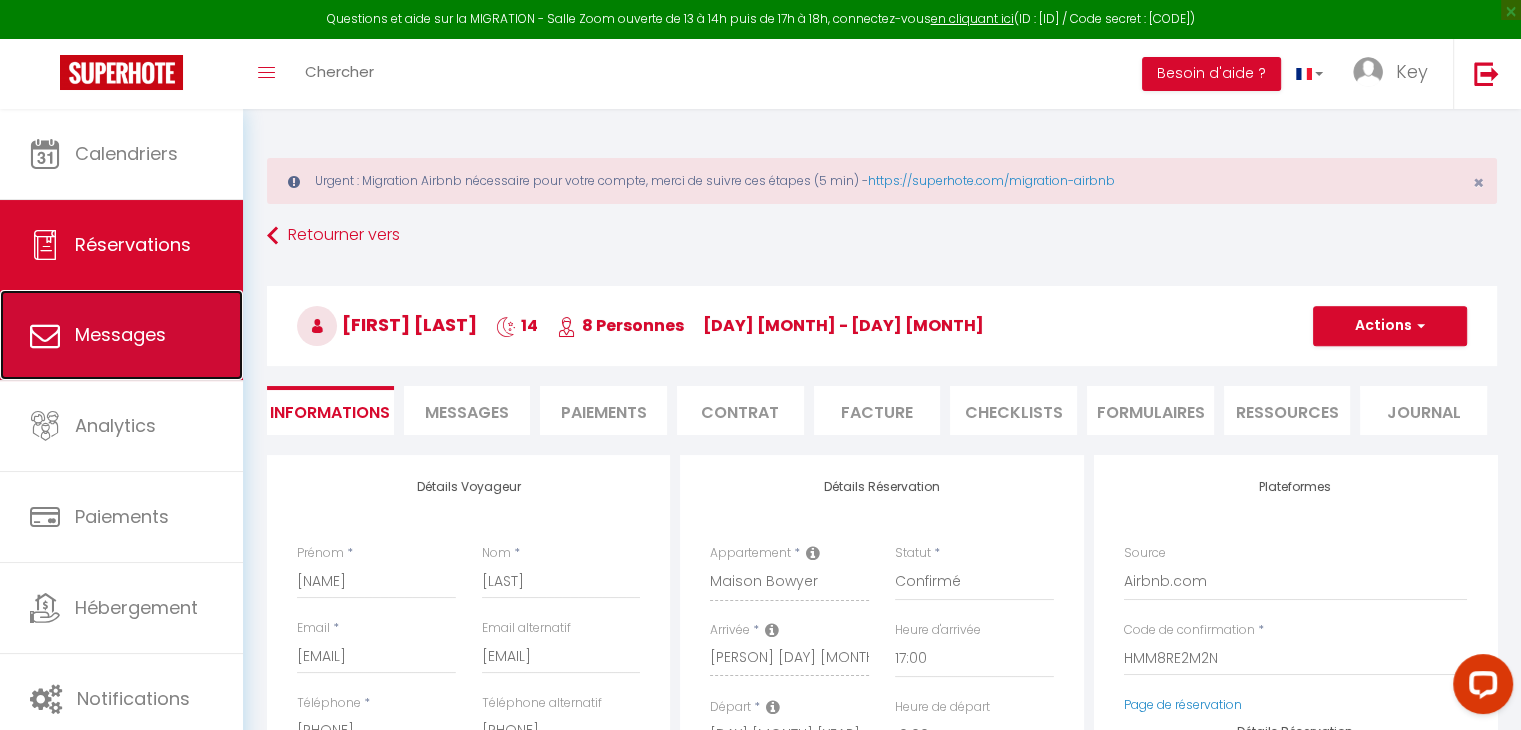 click on "Messages" at bounding box center (121, 335) 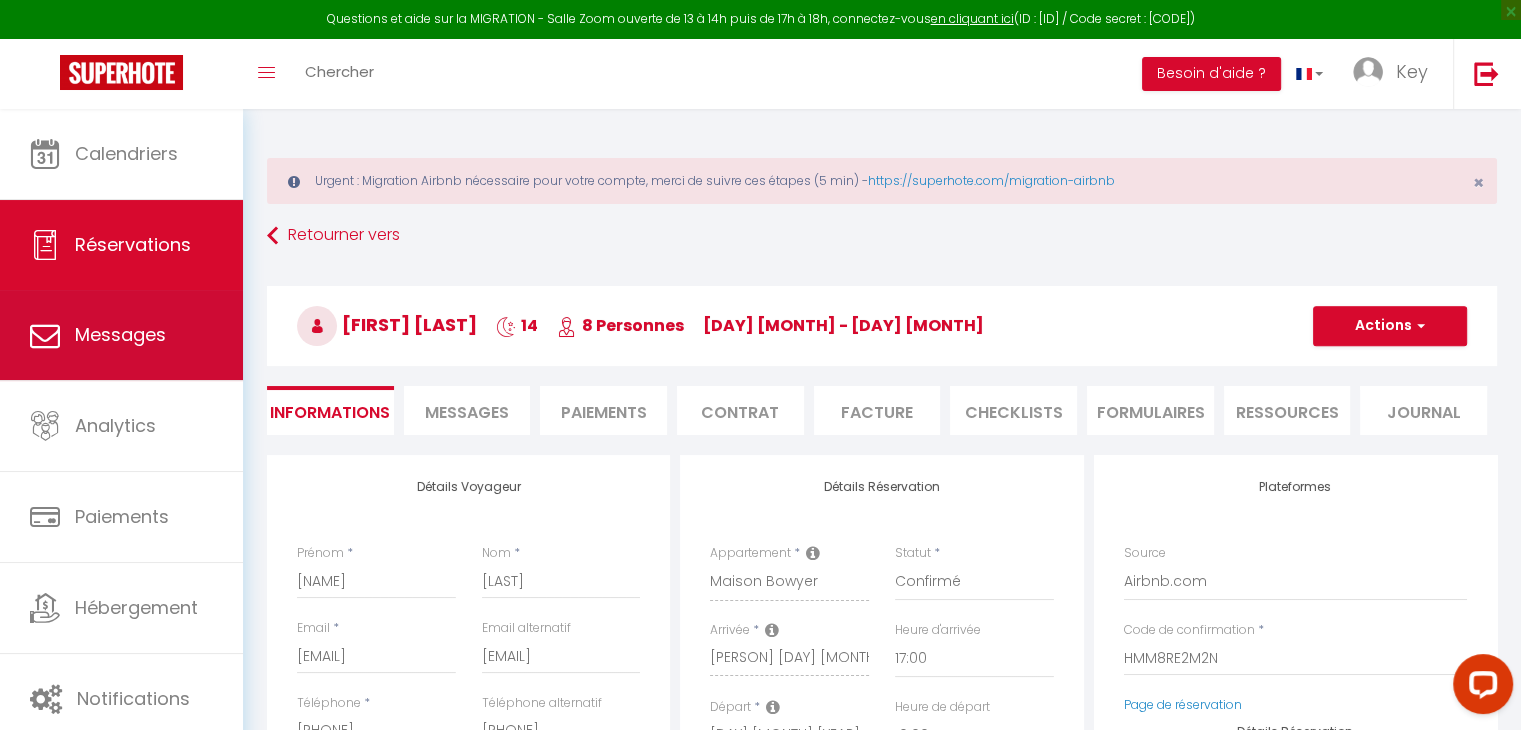 select on "message" 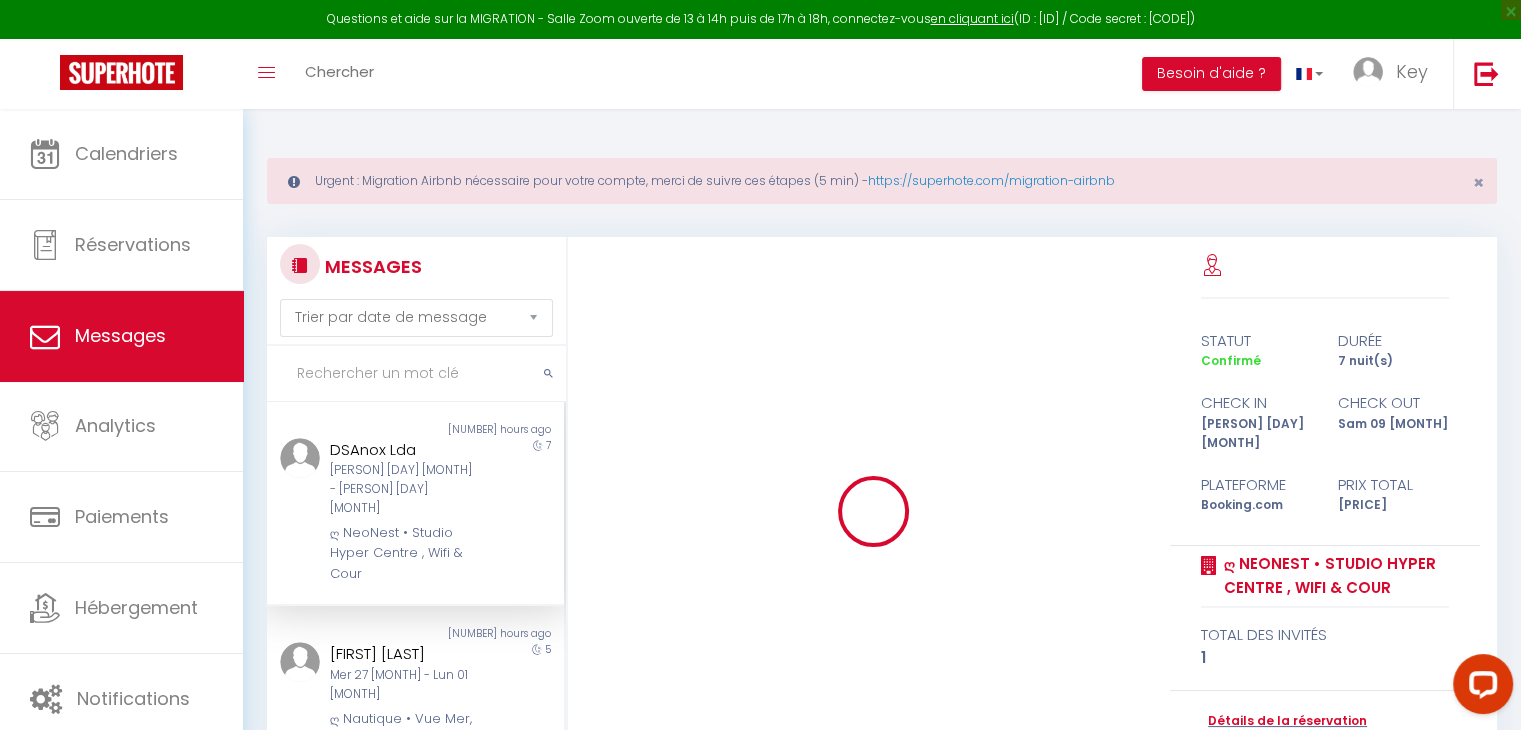 click at bounding box center [416, 374] 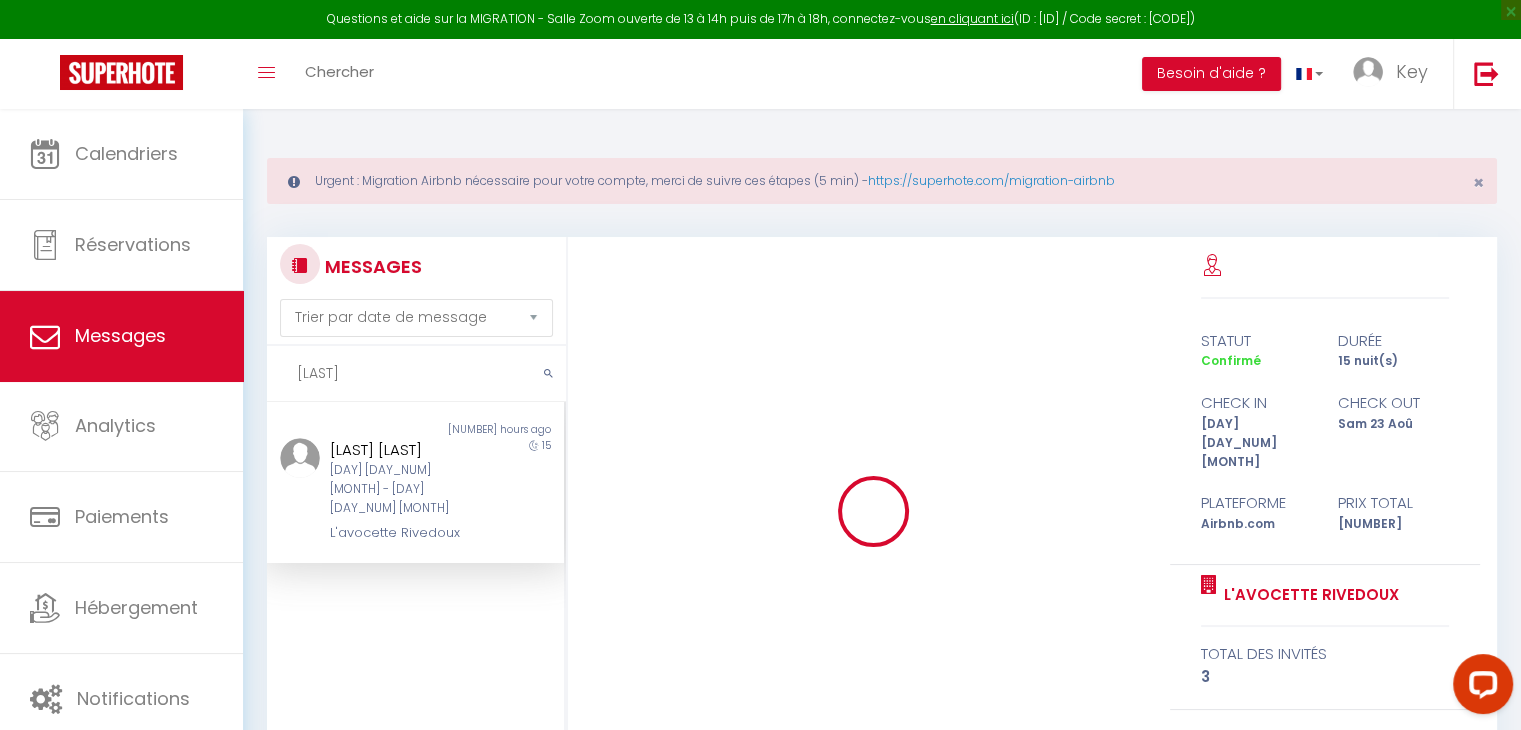 type on "[LAST]" 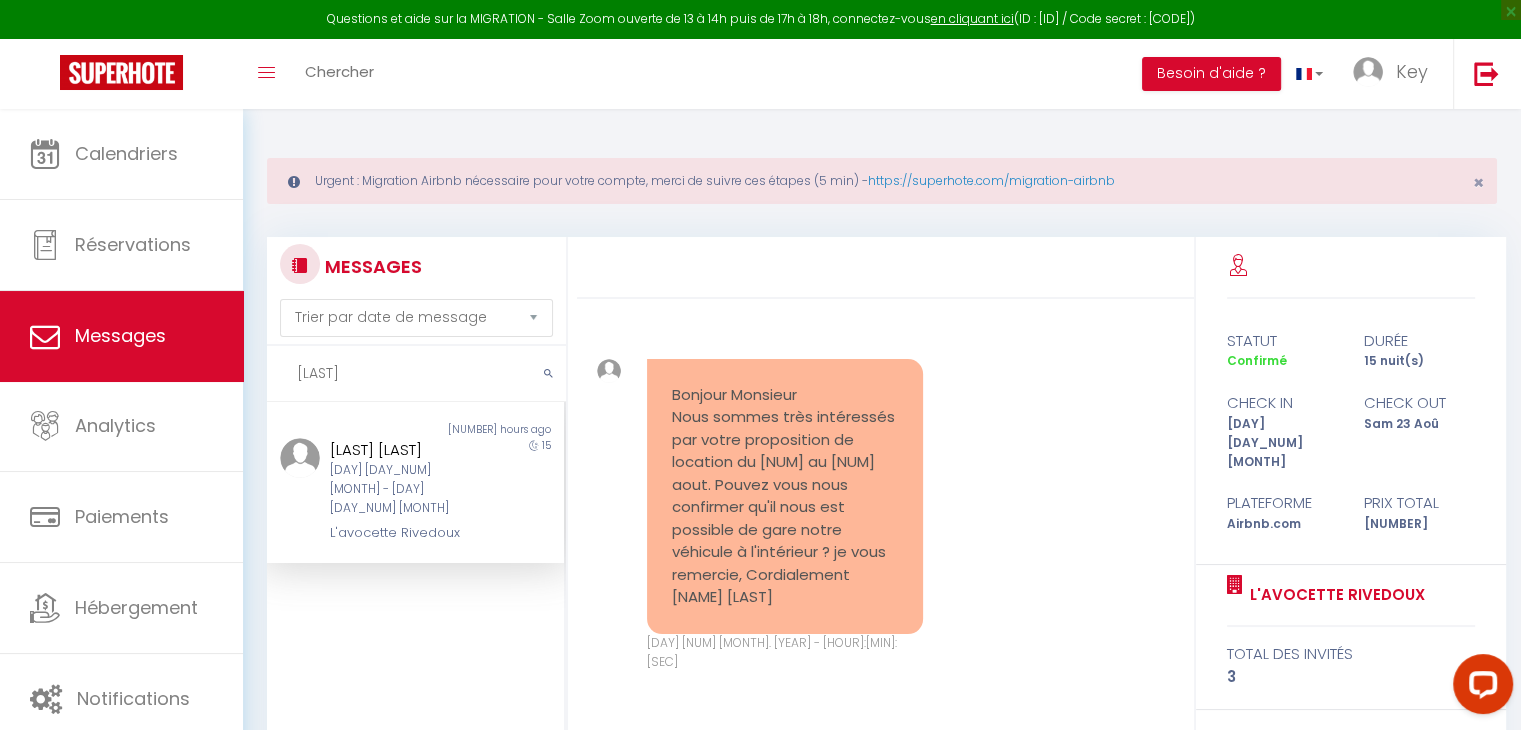 scroll, scrollTop: 212, scrollLeft: 0, axis: vertical 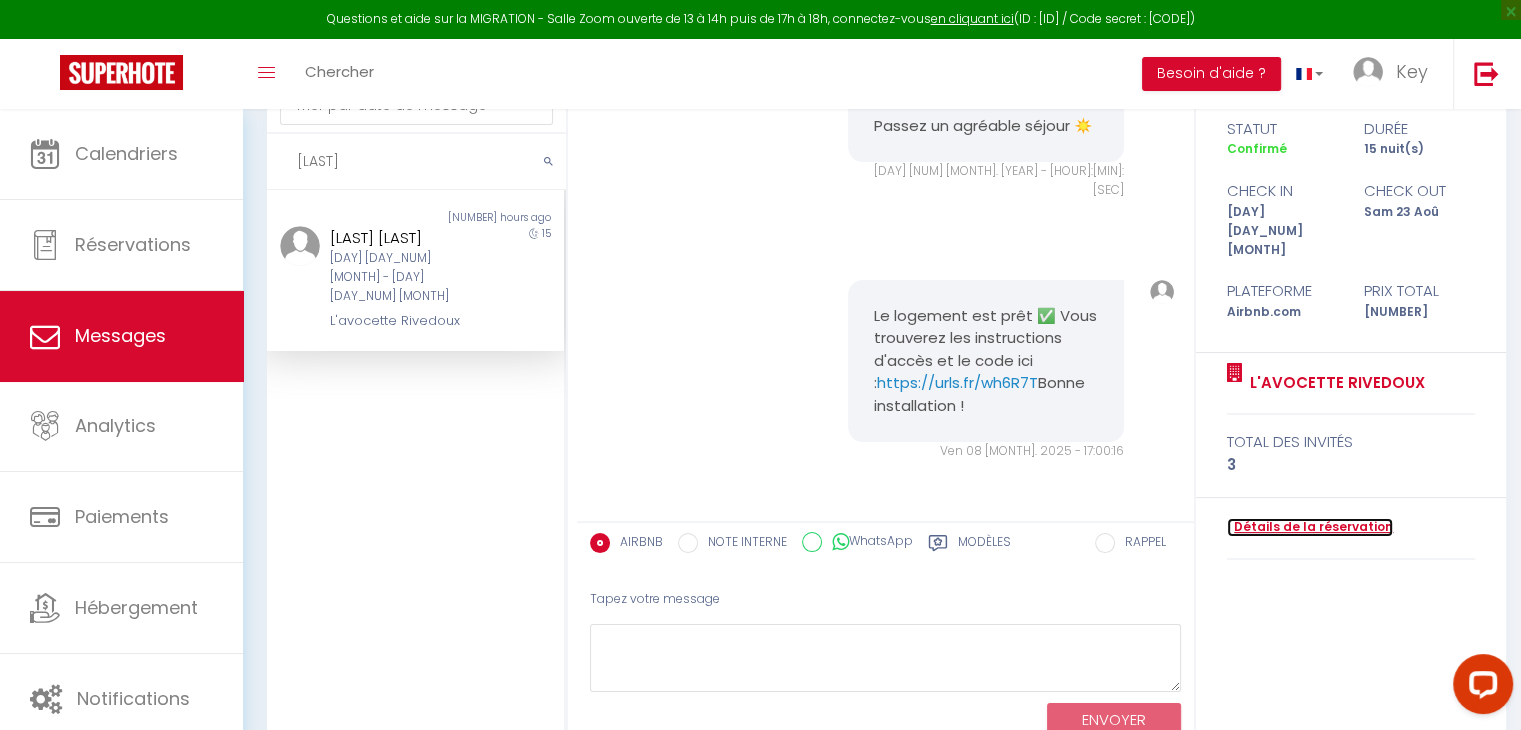 click on "Détails de la réservation" at bounding box center (1310, 527) 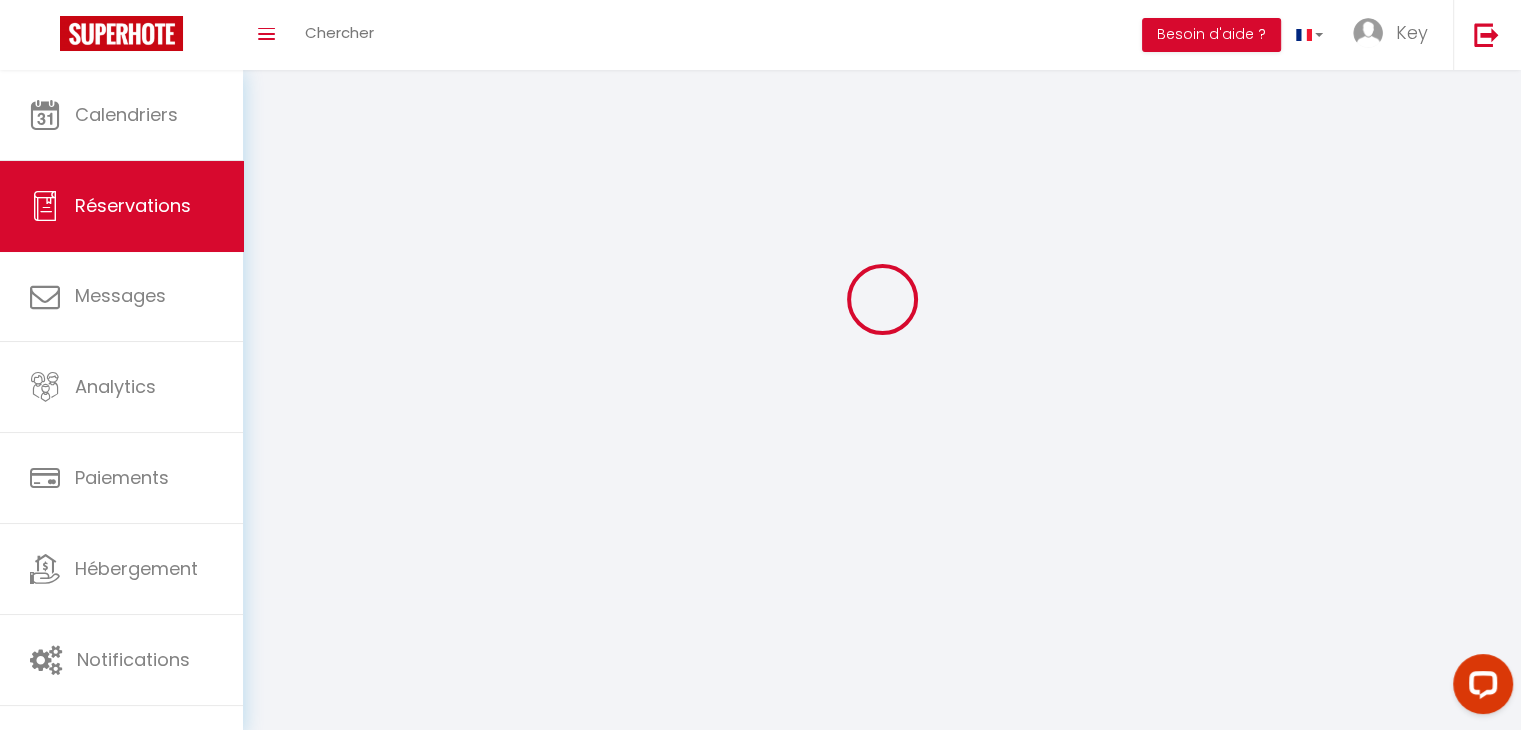 scroll, scrollTop: 0, scrollLeft: 0, axis: both 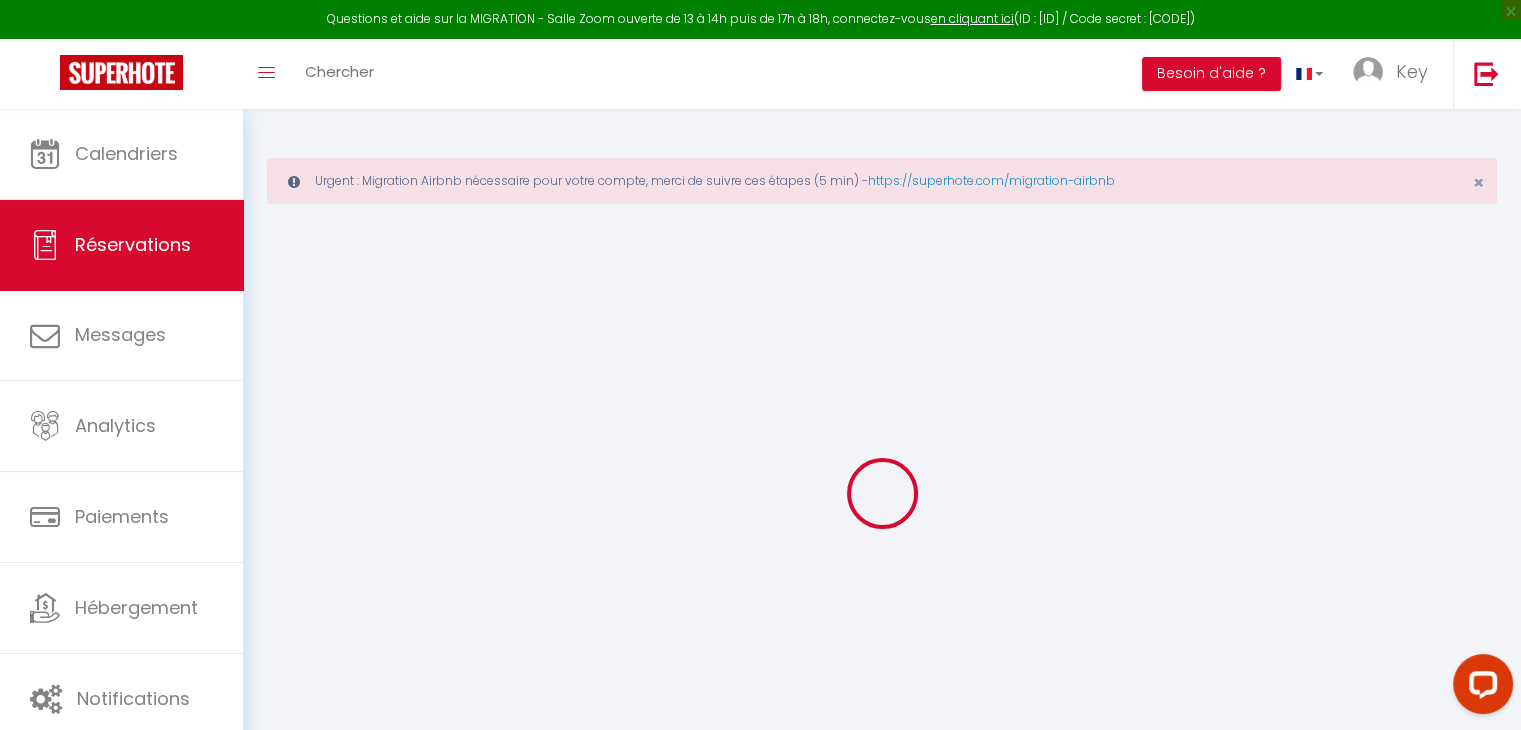 select 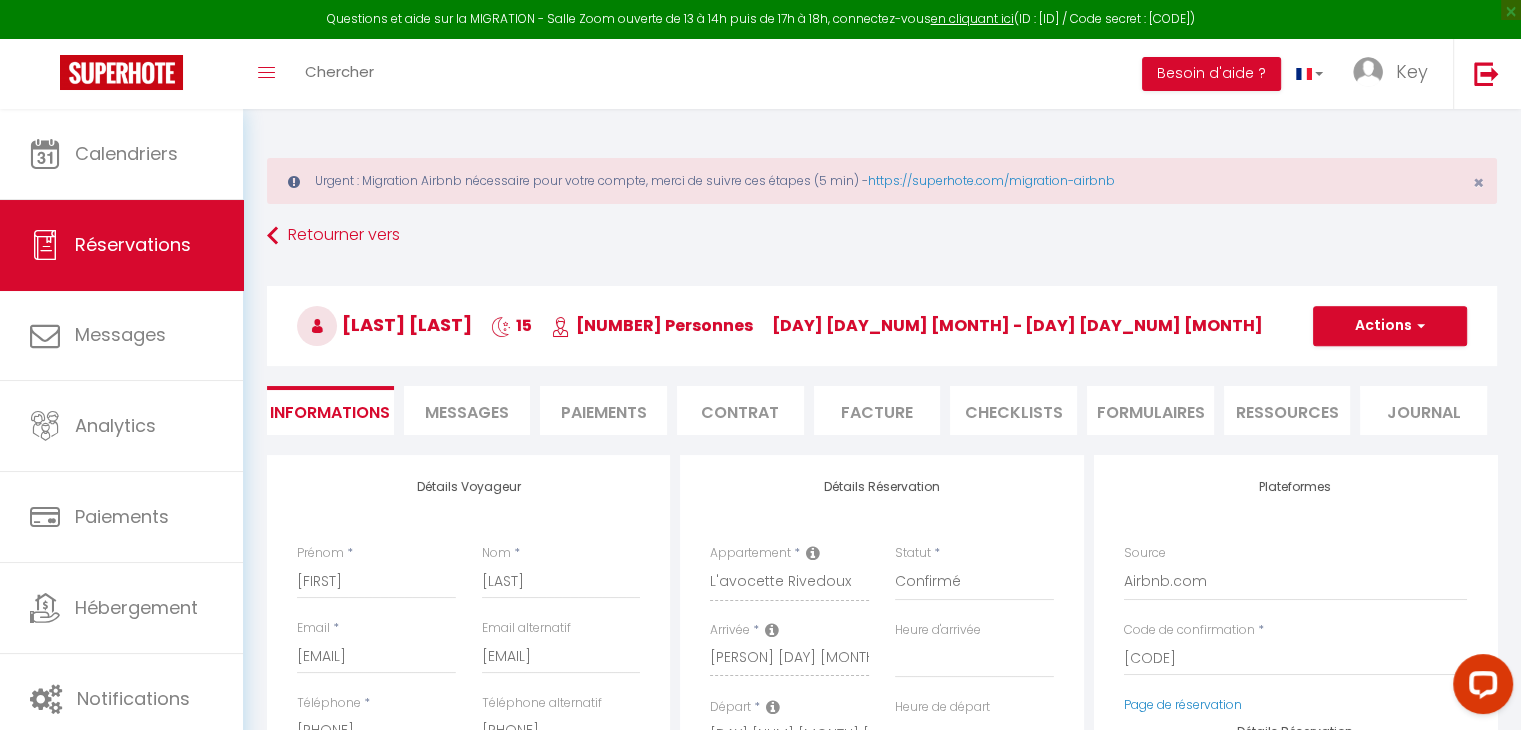 type on "130" 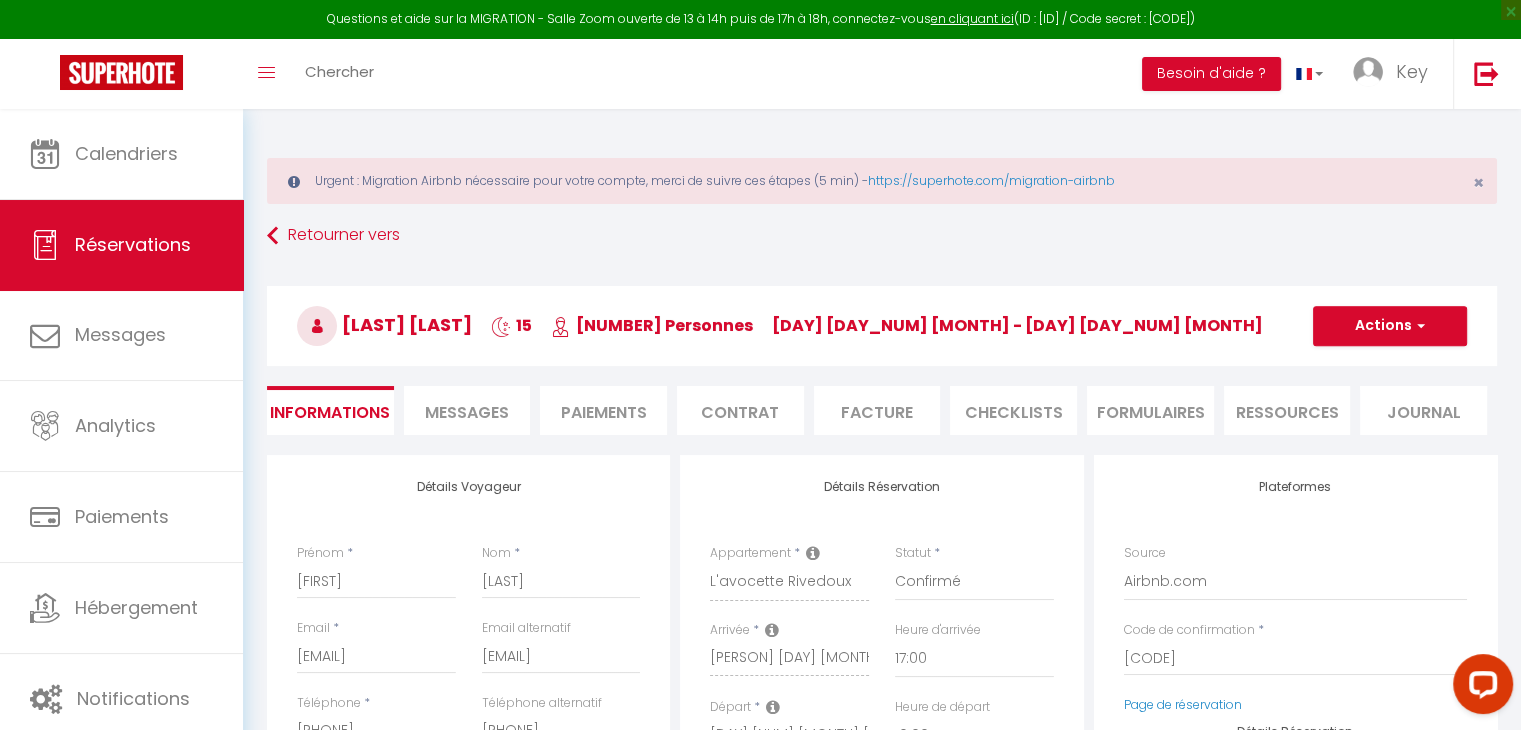 click on "Paiements" at bounding box center (603, 410) 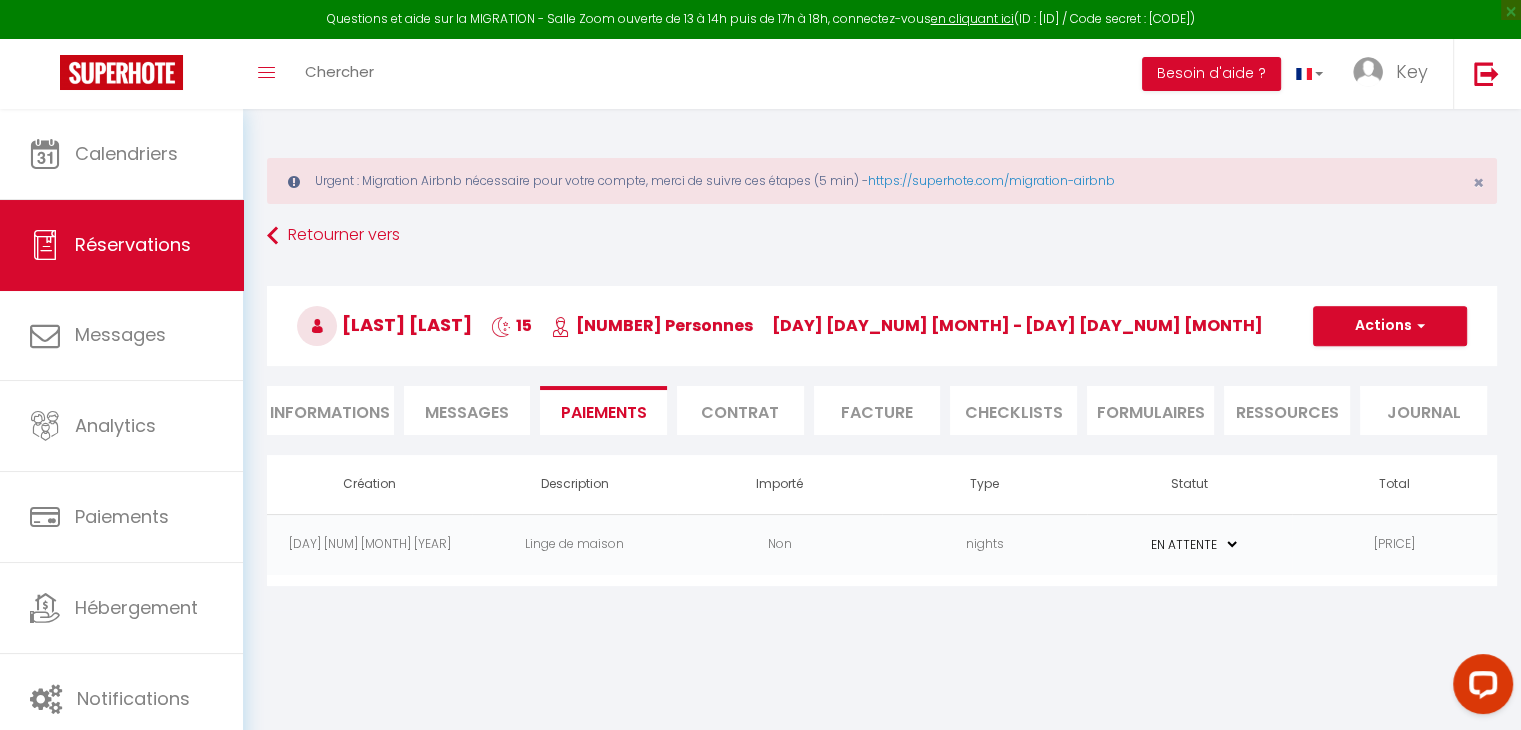 click on "Informations" at bounding box center [330, 410] 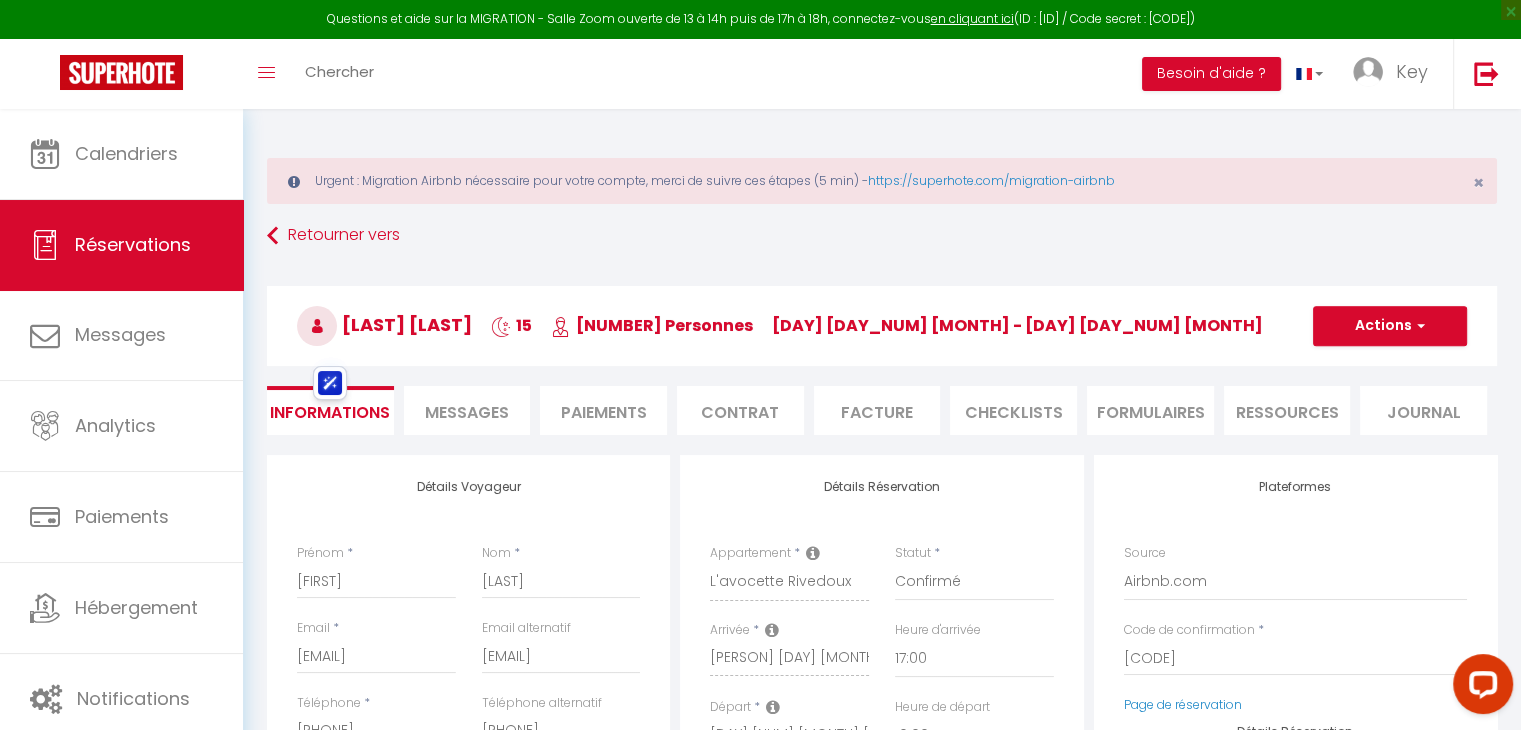 click on "Informations" at bounding box center [330, 410] 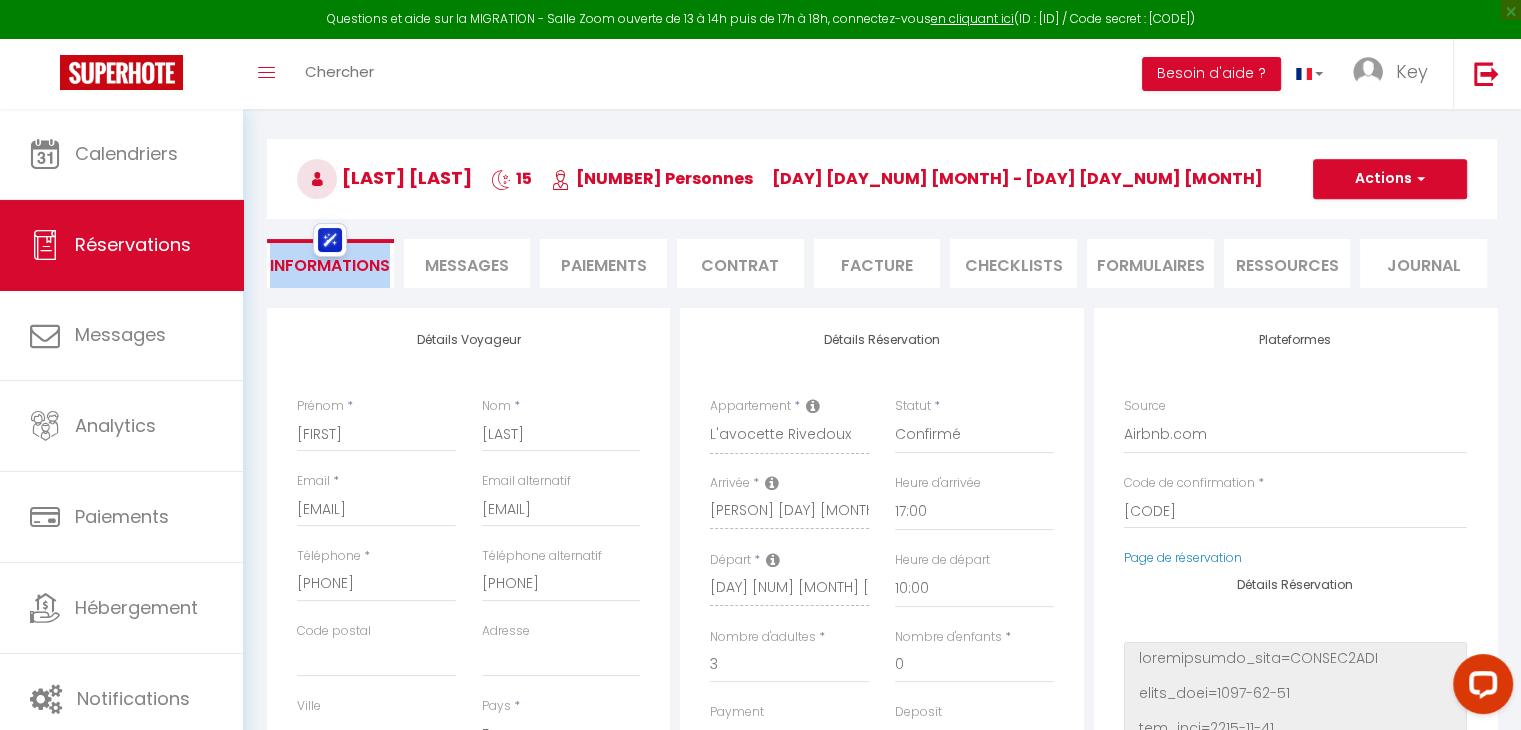 scroll, scrollTop: 148, scrollLeft: 0, axis: vertical 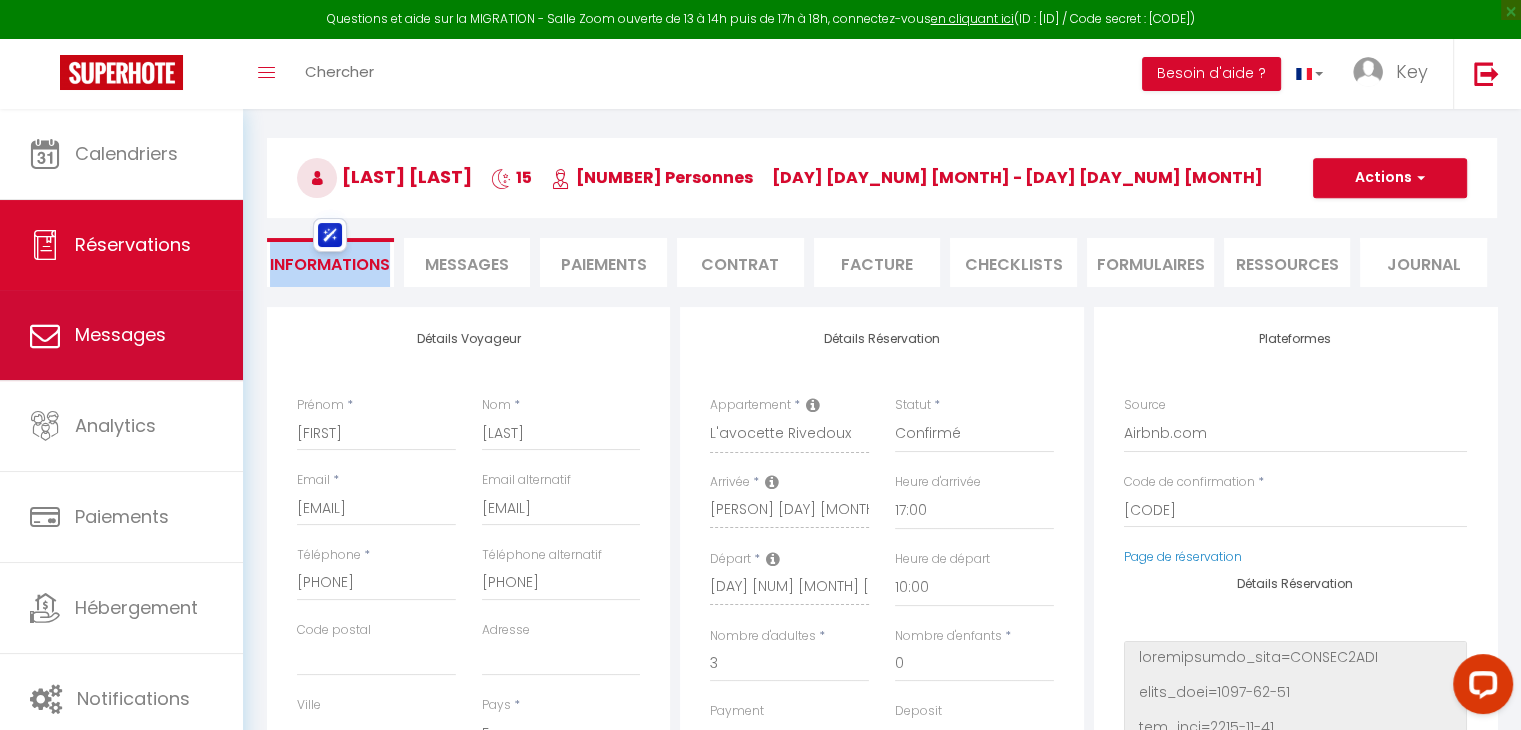 drag, startPoint x: 425, startPoint y: 344, endPoint x: 218, endPoint y: 353, distance: 207.19556 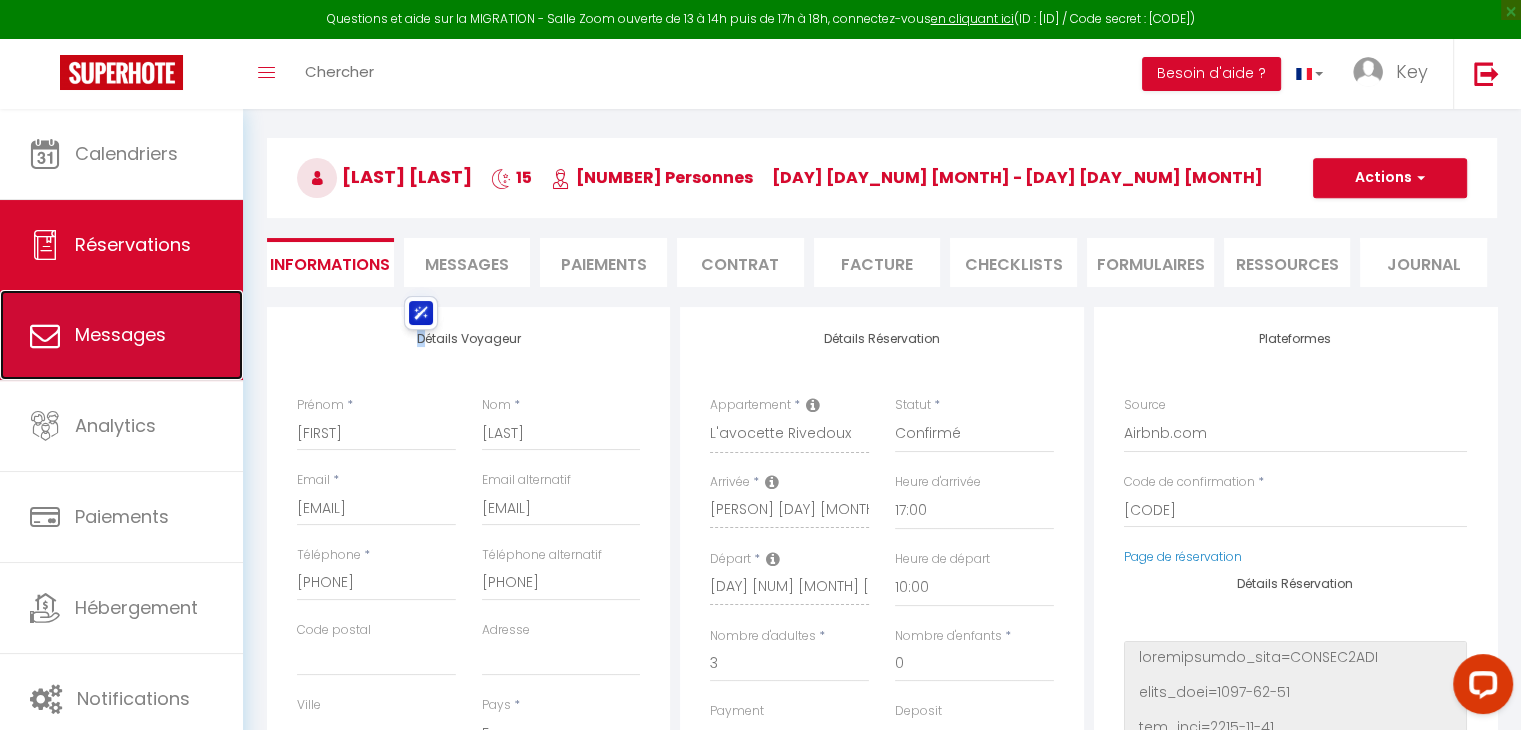 click on "Messages" at bounding box center [121, 335] 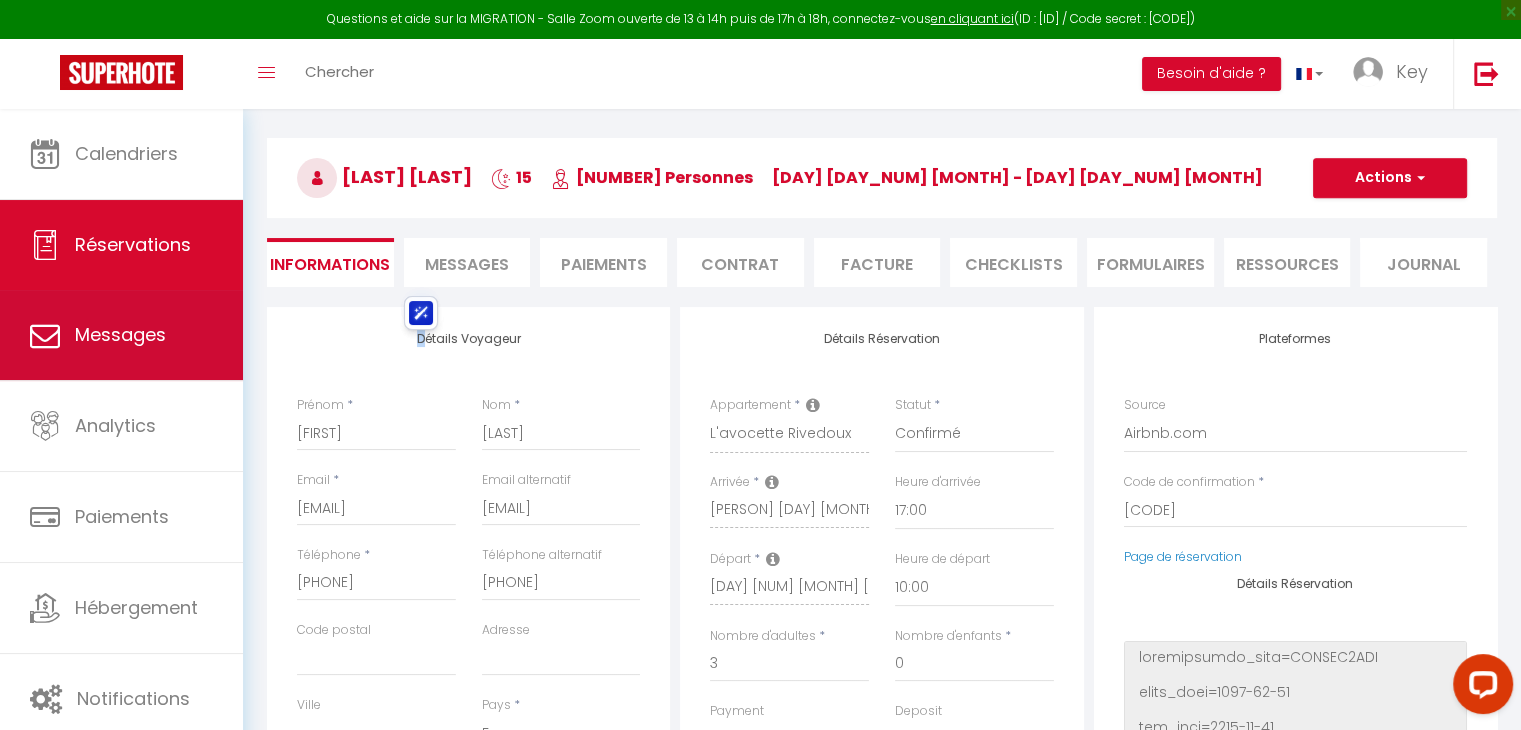 select on "message" 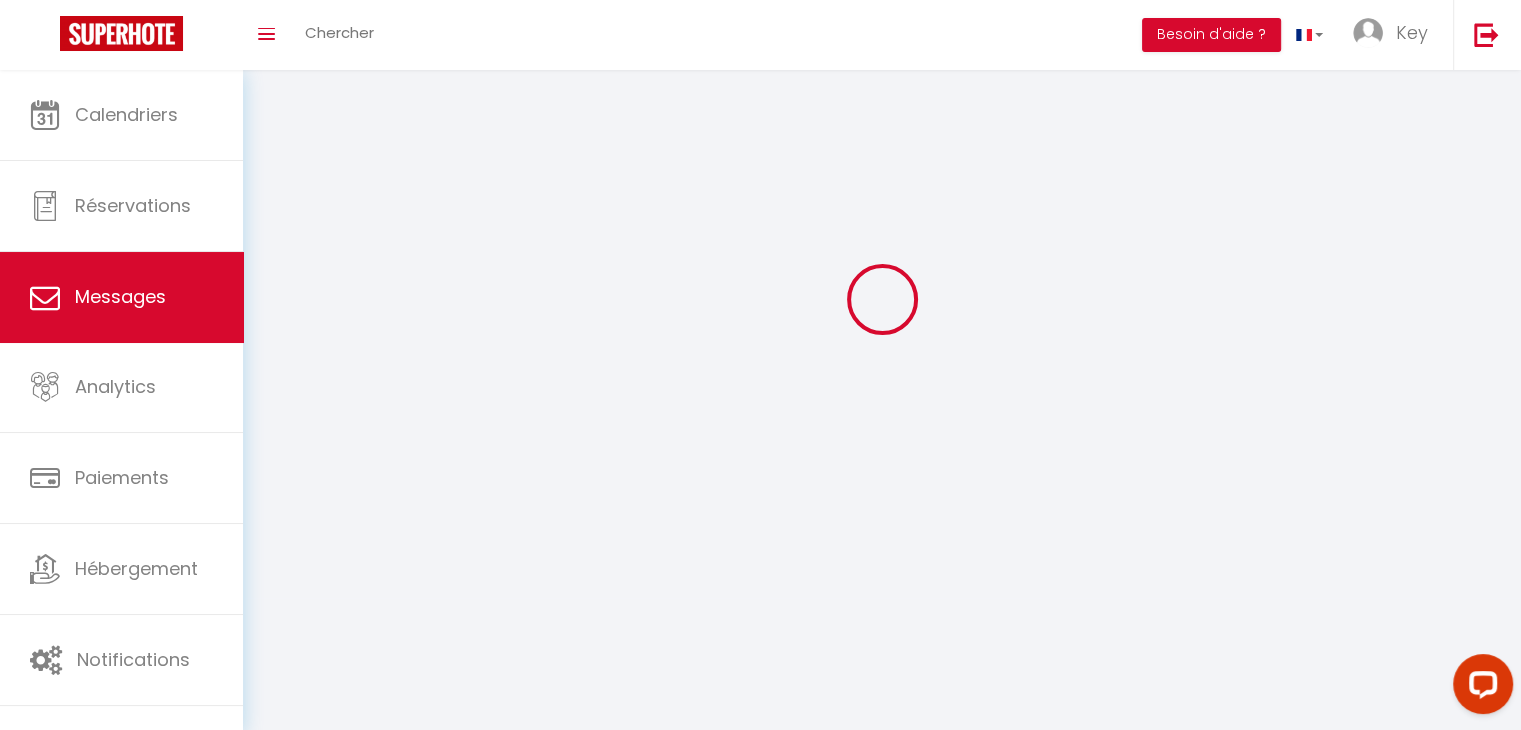 scroll, scrollTop: 0, scrollLeft: 0, axis: both 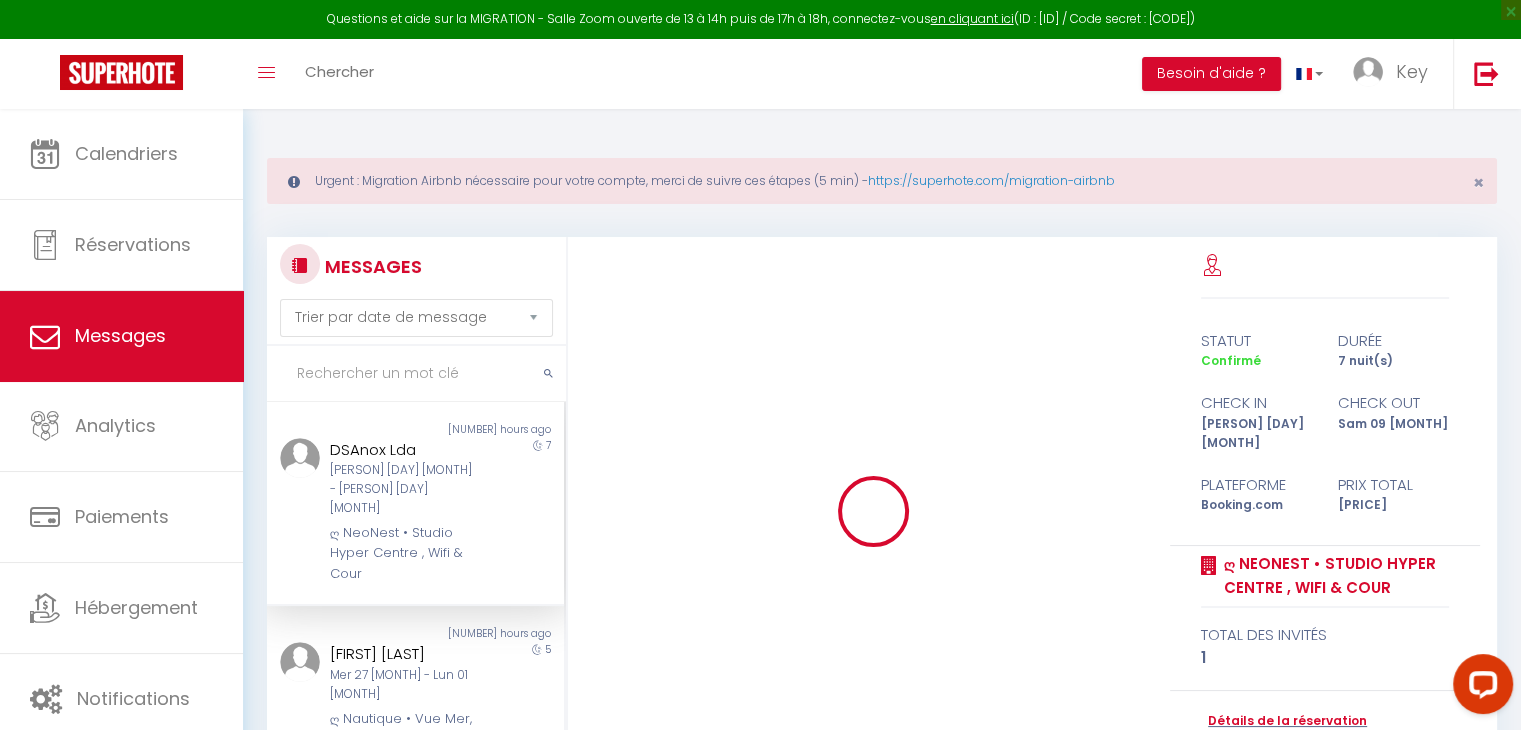 click at bounding box center [416, 374] 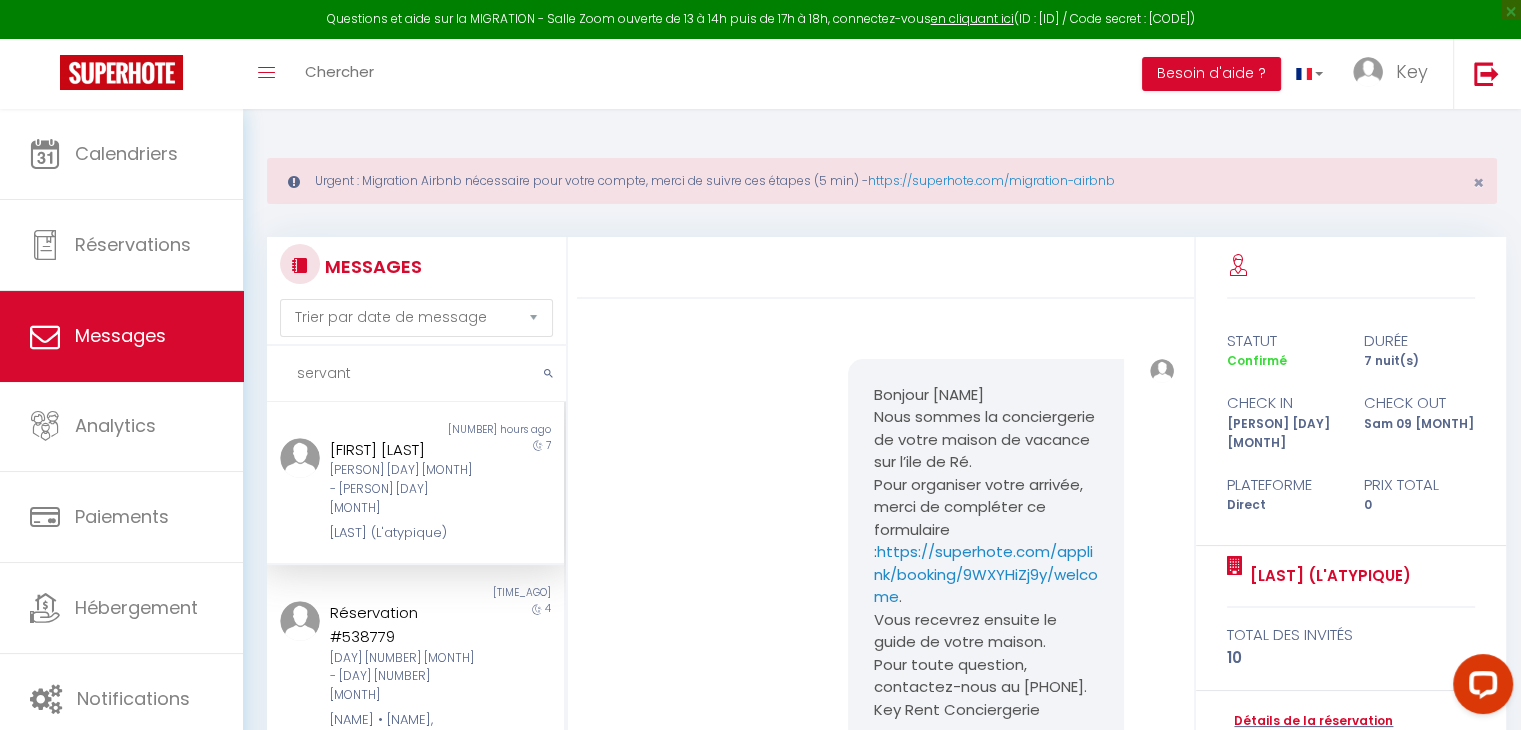 type on "servant" 